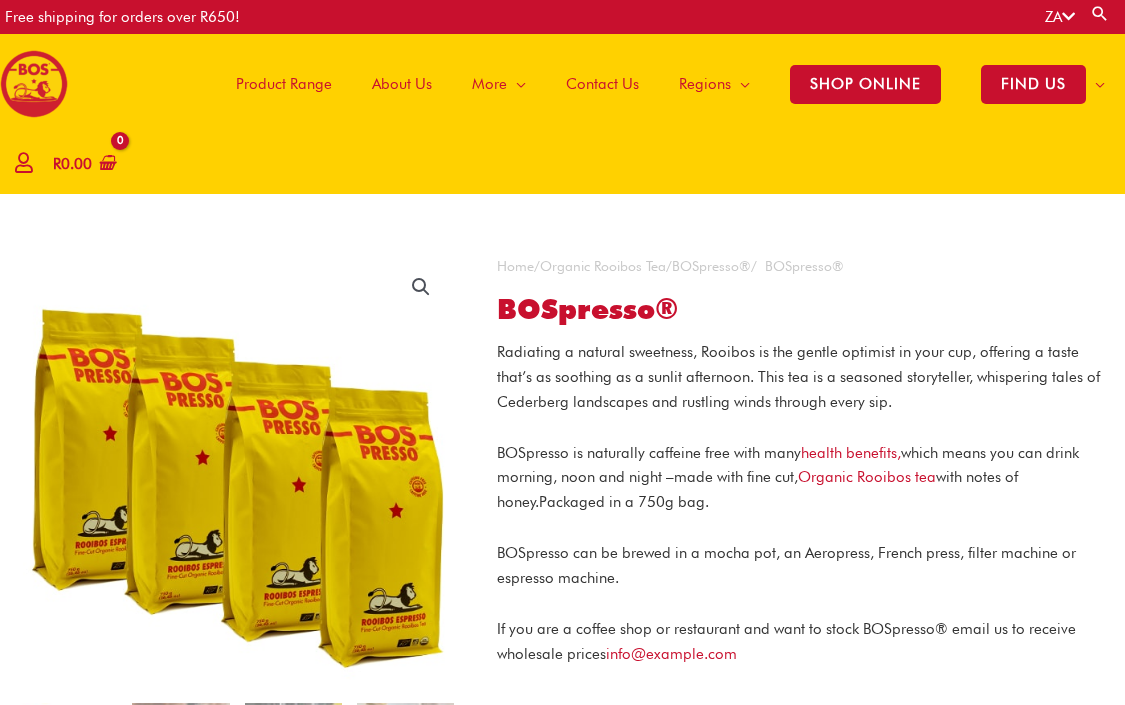 scroll, scrollTop: 0, scrollLeft: 0, axis: both 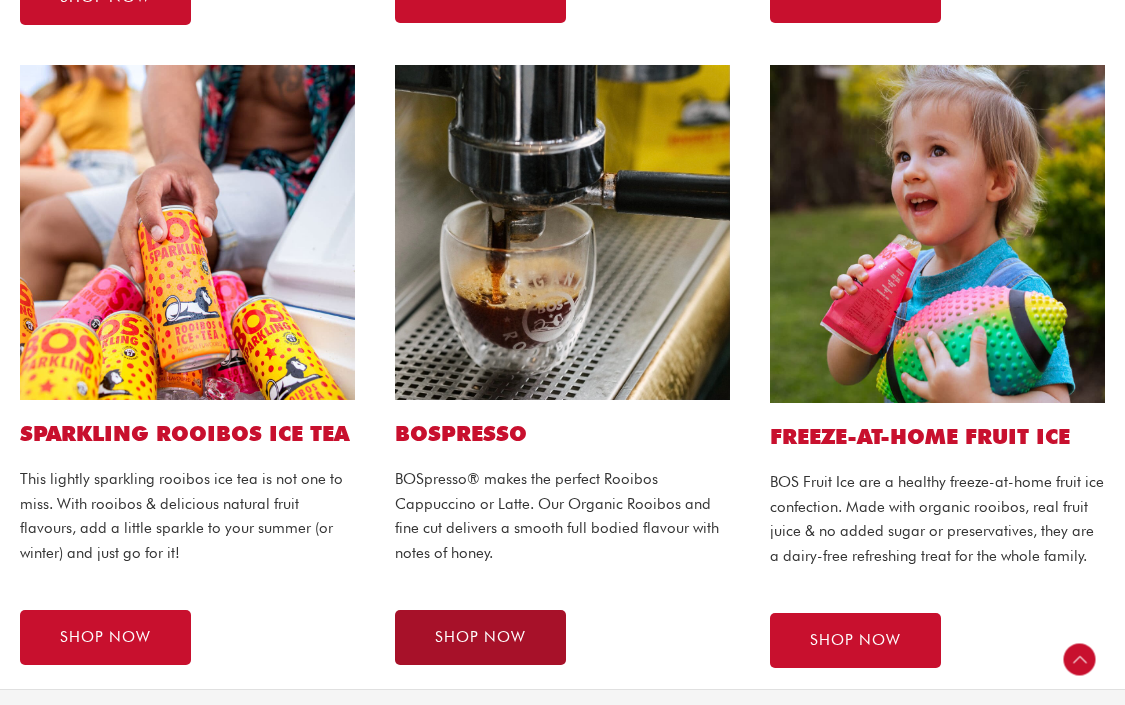 click on "SHOP NOW" at bounding box center [480, 637] 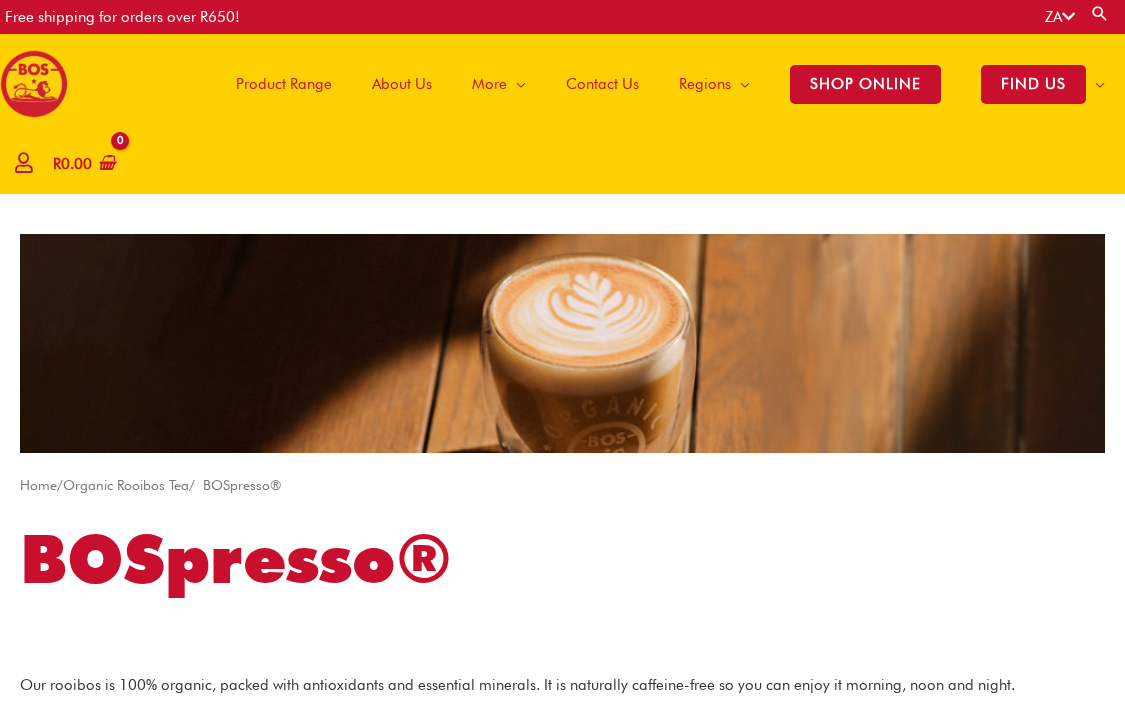 scroll, scrollTop: 0, scrollLeft: 0, axis: both 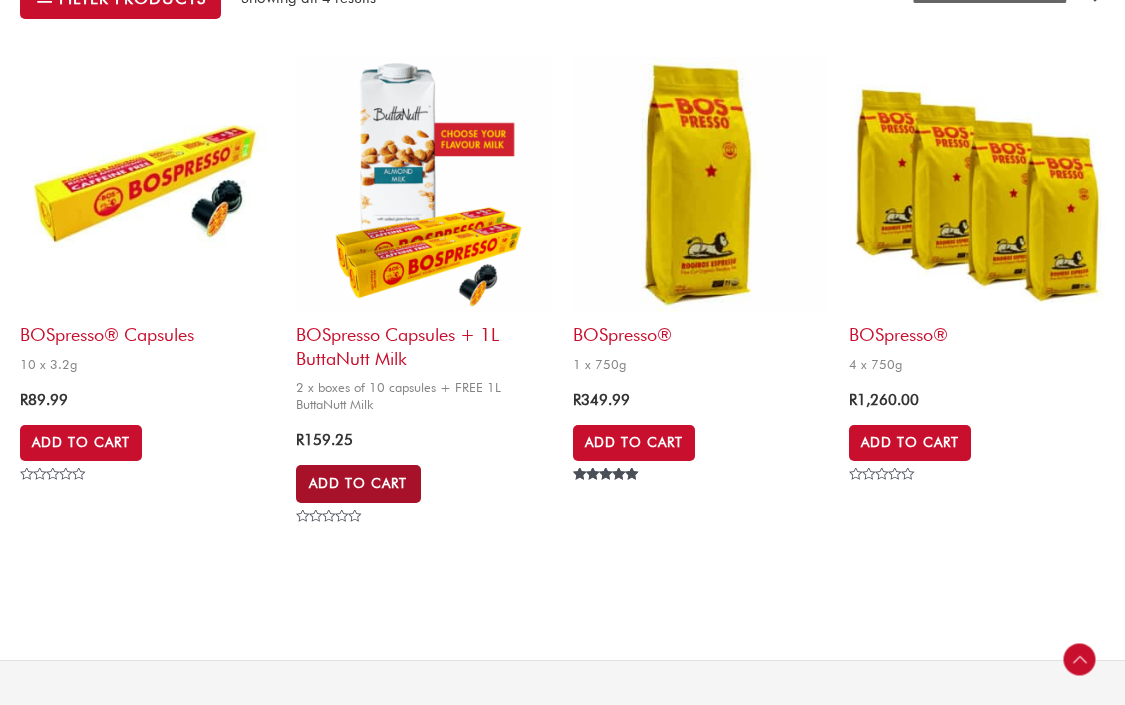 click on "Add to Cart" at bounding box center [358, 484] 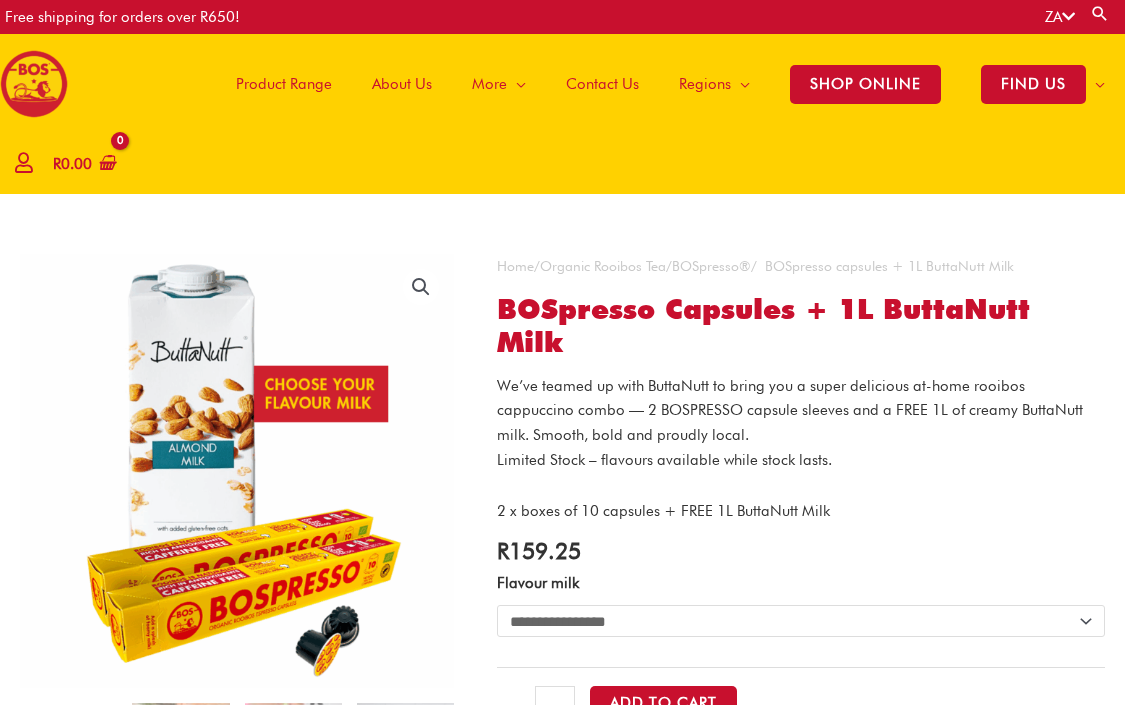 scroll, scrollTop: 0, scrollLeft: 0, axis: both 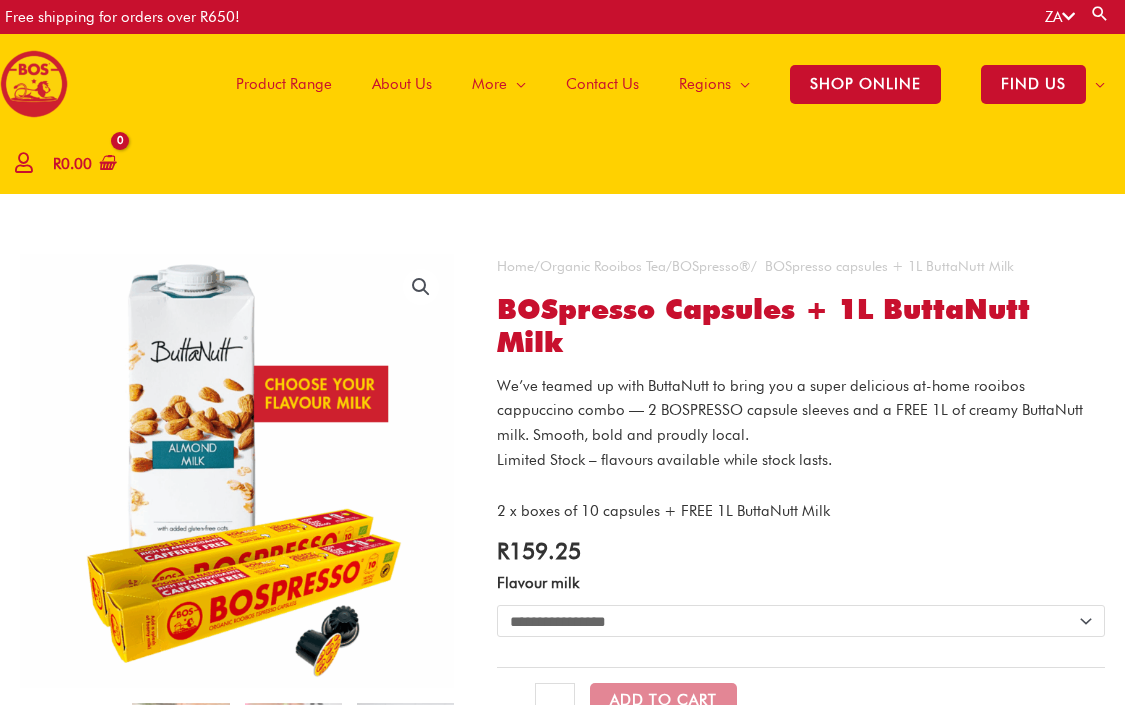 click on "**********" 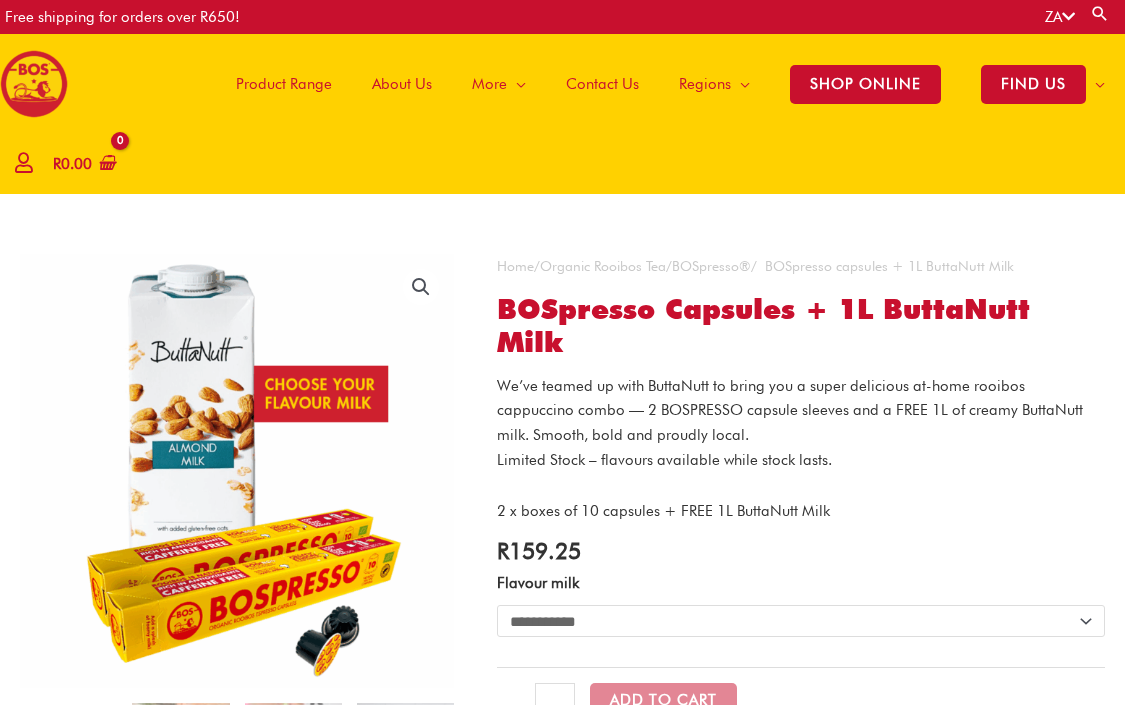 select on "**********" 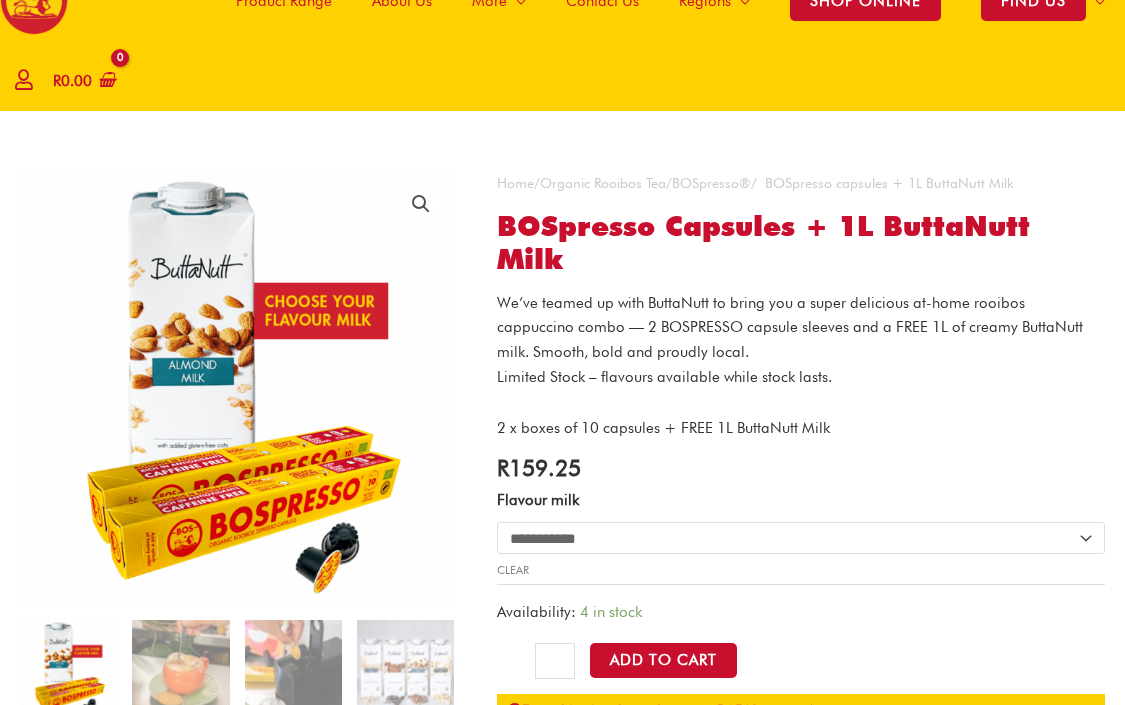 scroll, scrollTop: 92, scrollLeft: 0, axis: vertical 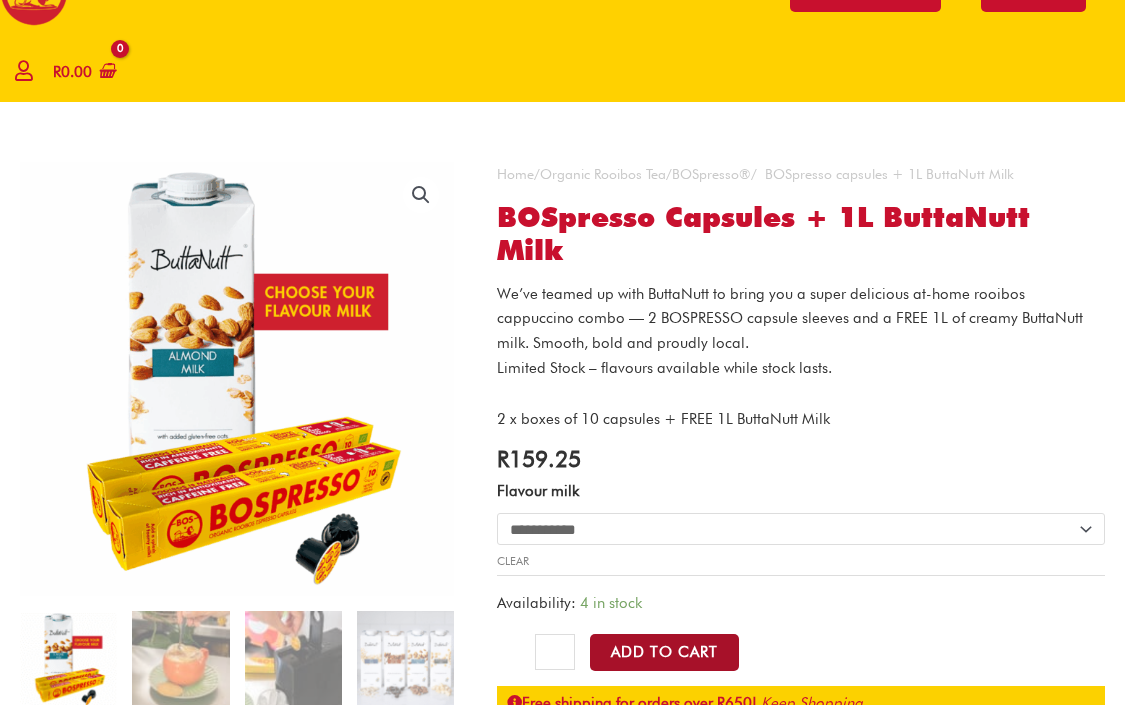 click on "Add to Cart" 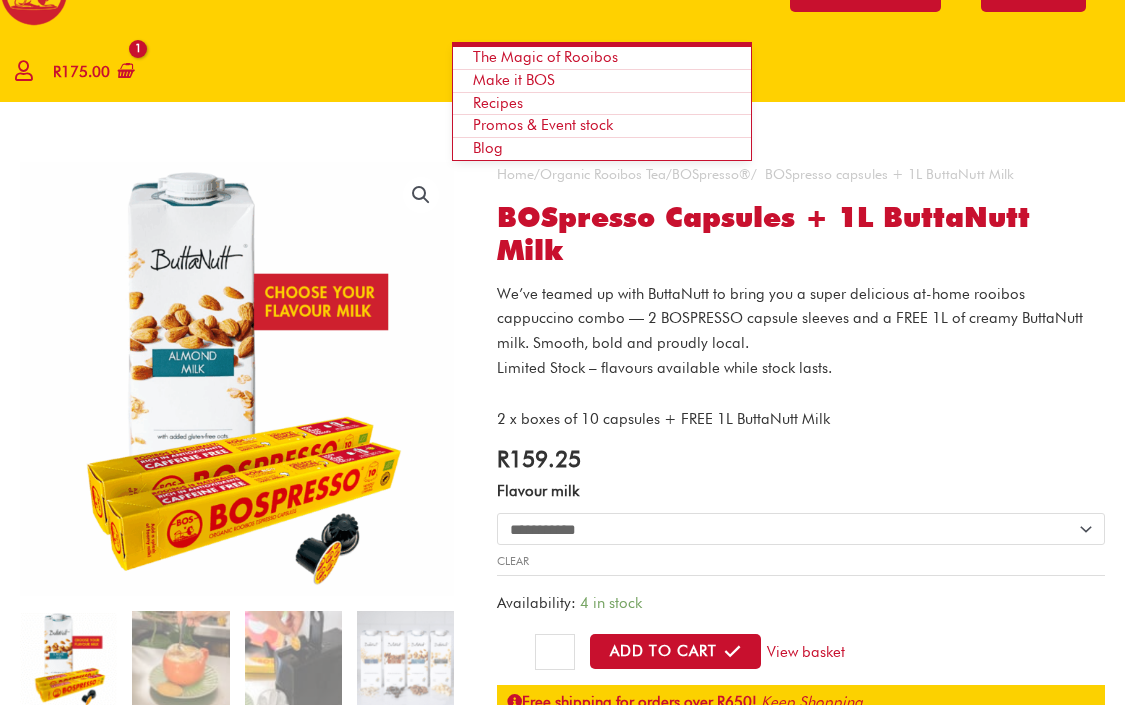 click on "Promos & Event stock" at bounding box center [543, 125] 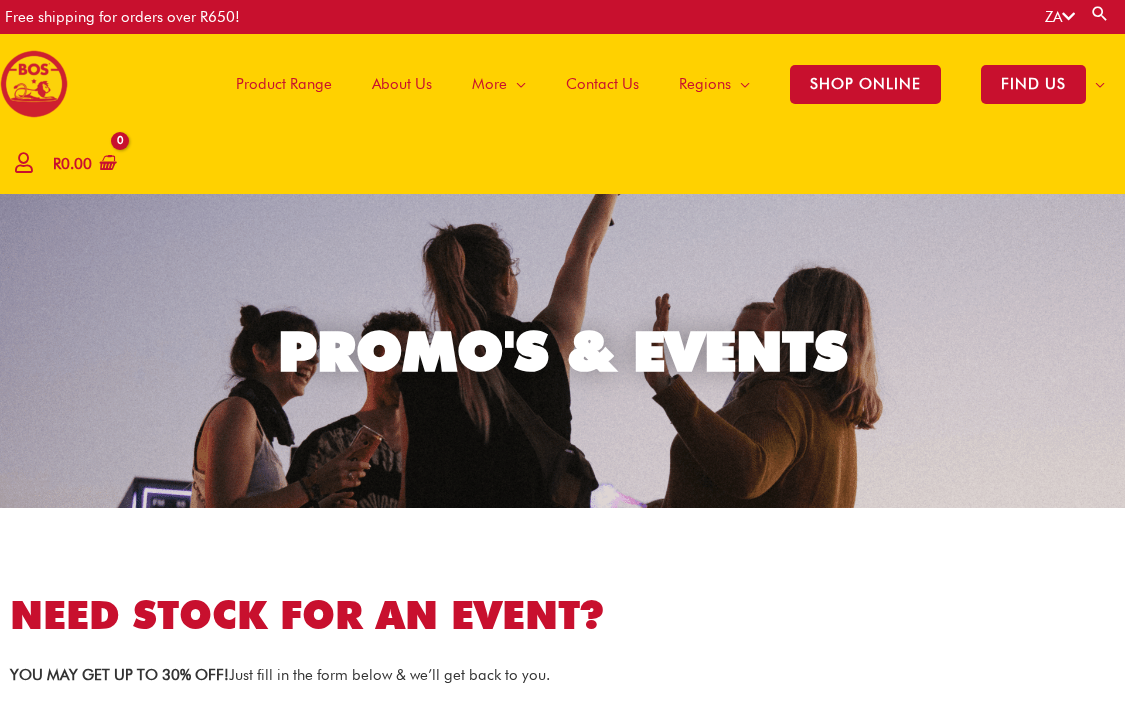 scroll, scrollTop: 0, scrollLeft: 0, axis: both 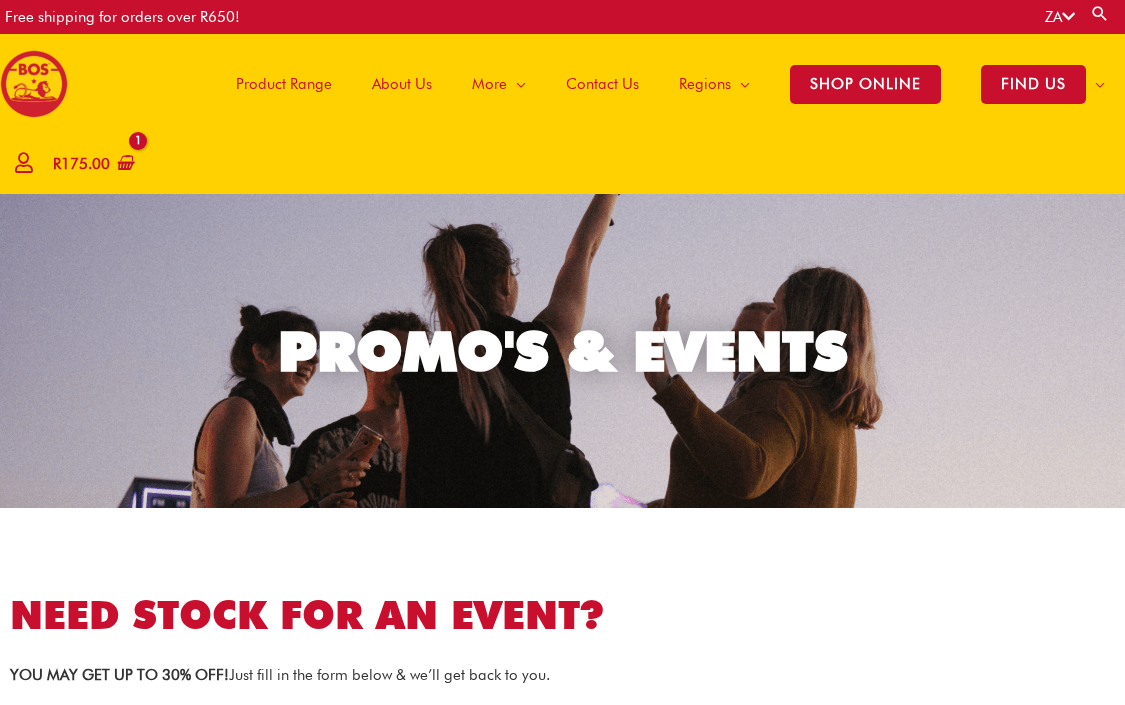 click on "Product Range" at bounding box center [284, 84] 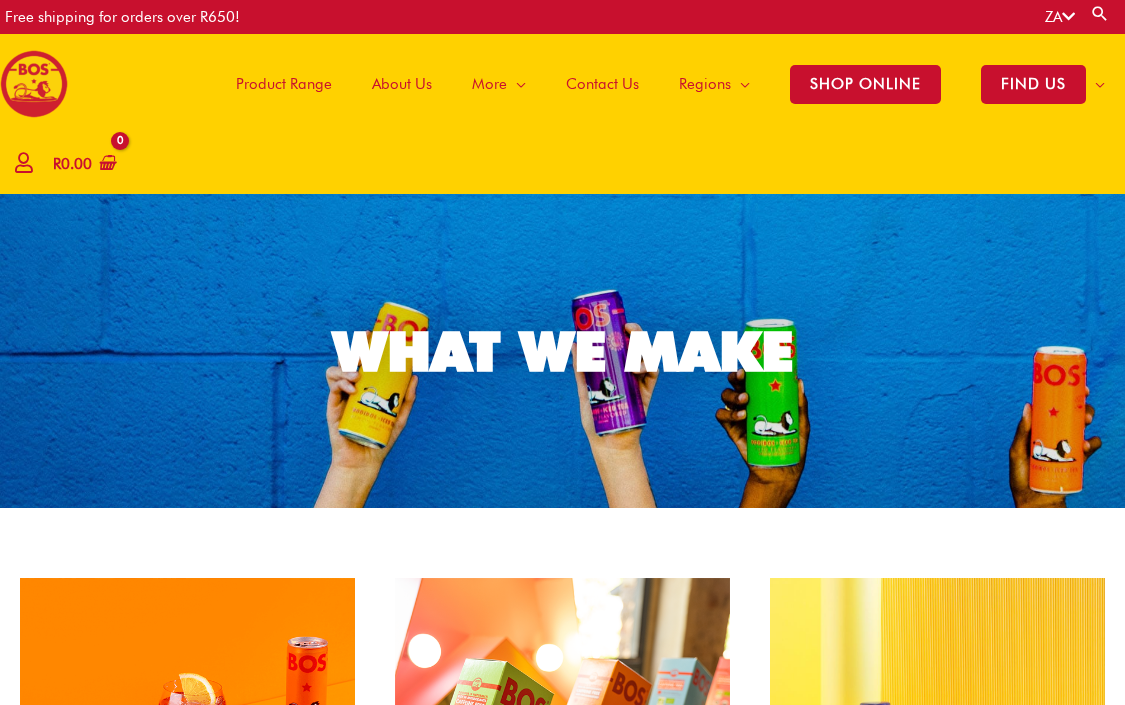 scroll, scrollTop: 0, scrollLeft: 0, axis: both 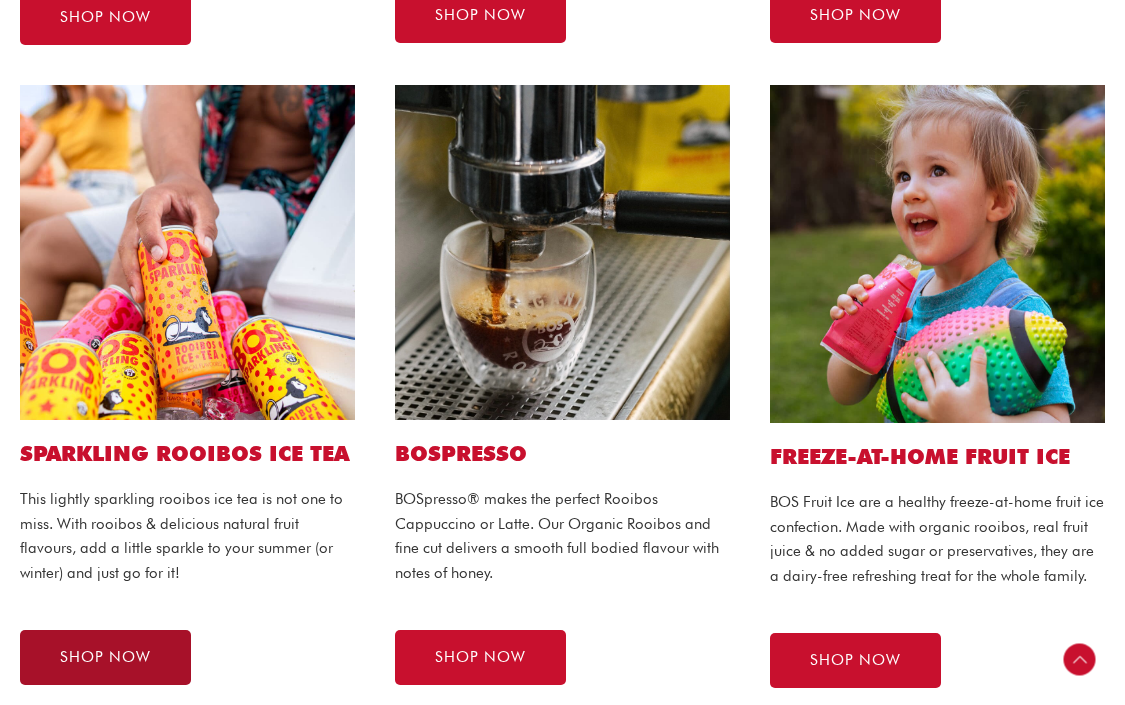 click on "SHOP NOW" at bounding box center (105, 657) 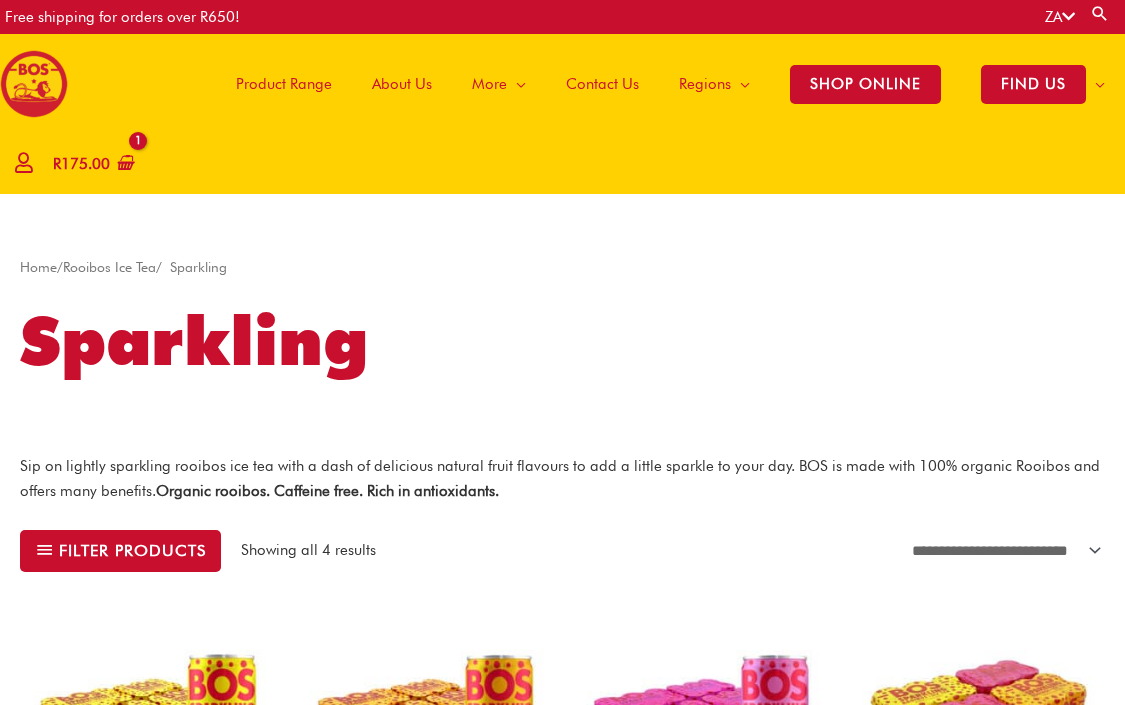 scroll, scrollTop: 0, scrollLeft: 0, axis: both 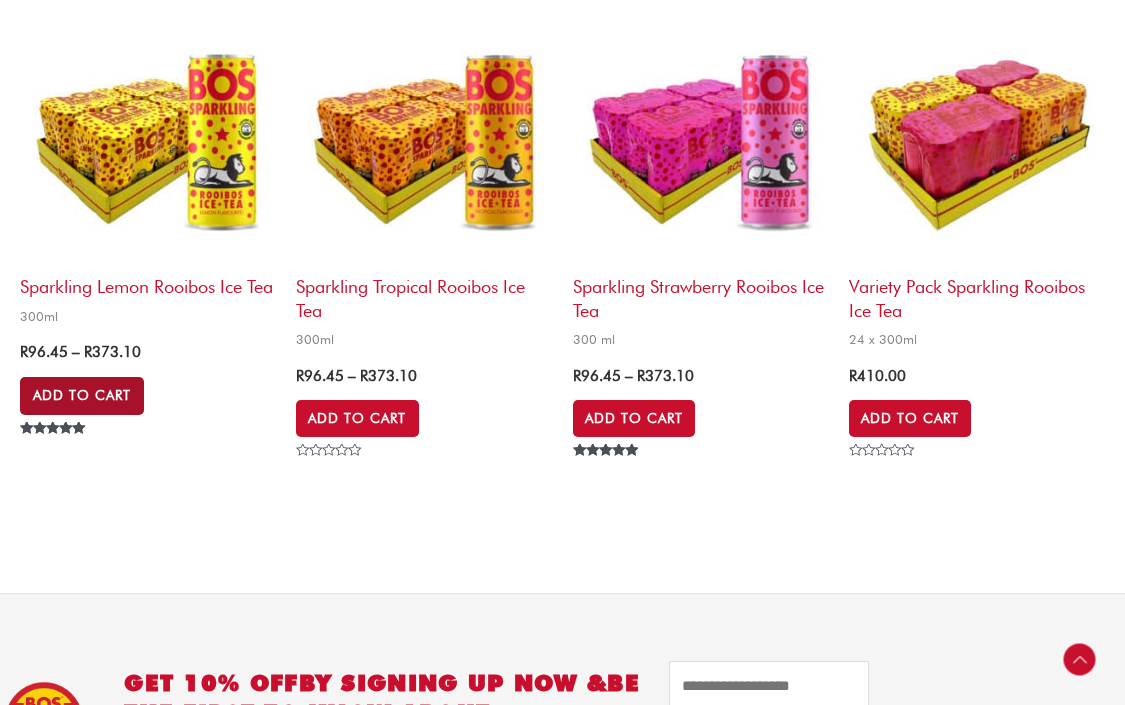 click on "Add to Cart" at bounding box center (82, 396) 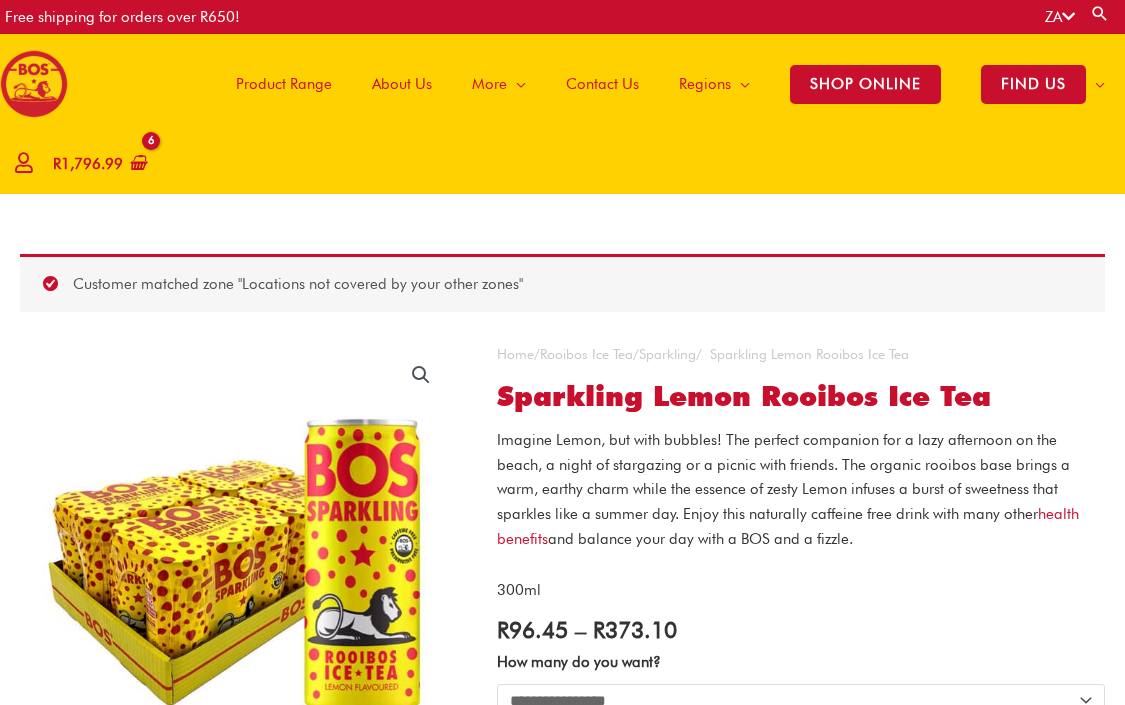 scroll, scrollTop: 0, scrollLeft: 0, axis: both 